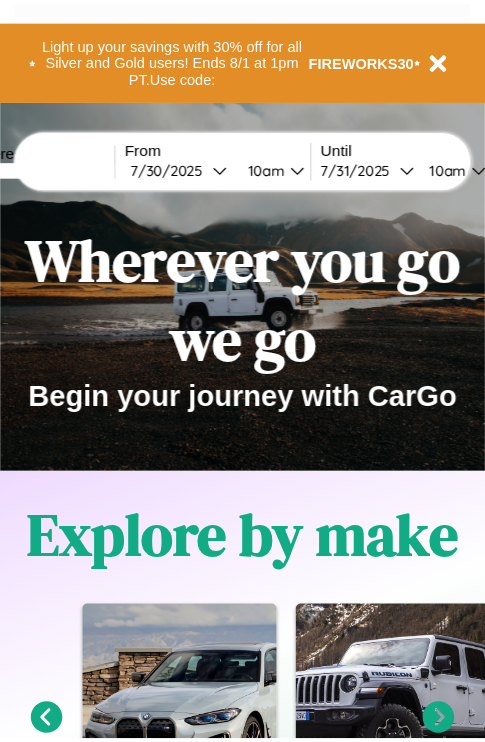 scroll, scrollTop: 0, scrollLeft: 0, axis: both 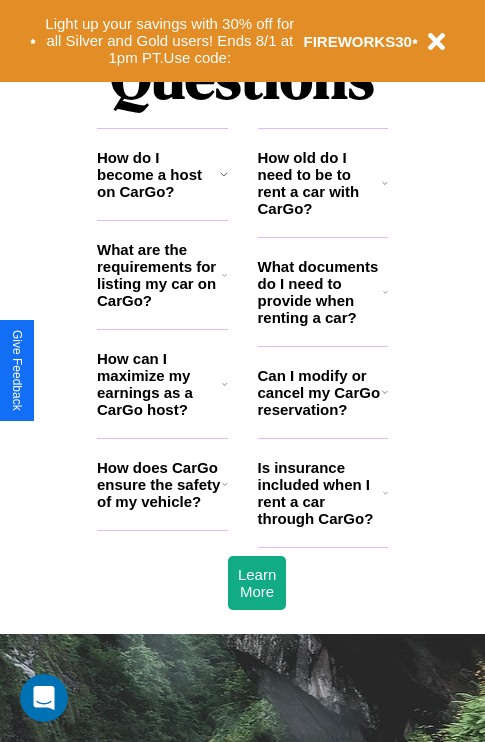 click on "How can I maximize my earnings as a CarGo host?" at bounding box center [159, 384] 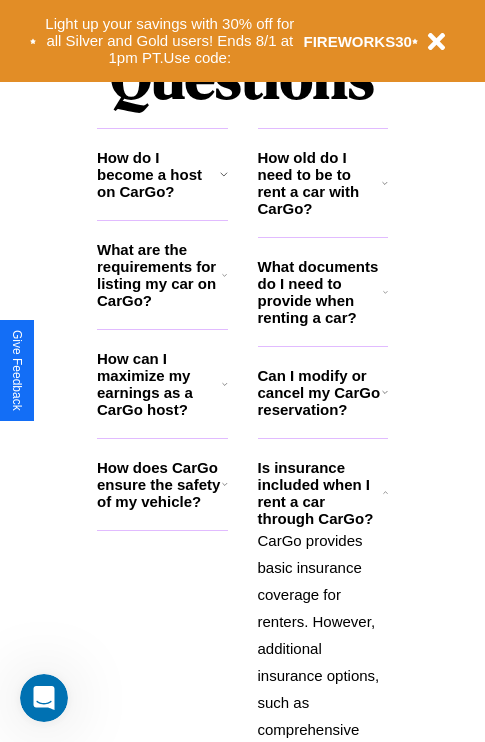 click 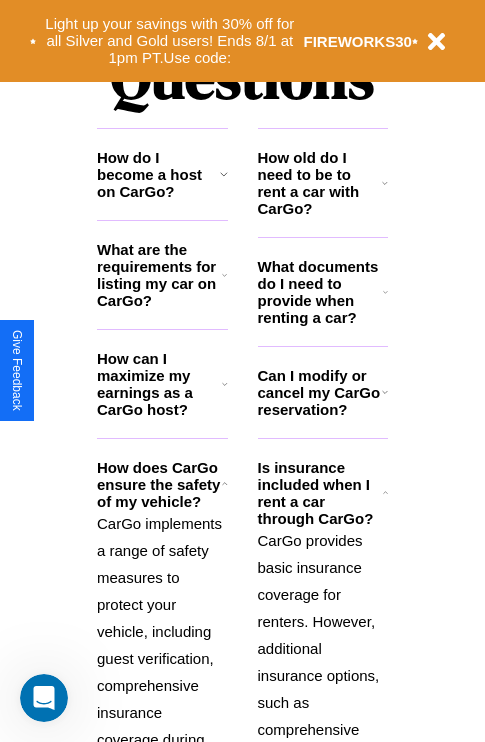 click on "What are the requirements for listing my car on CarGo?" at bounding box center (159, 275) 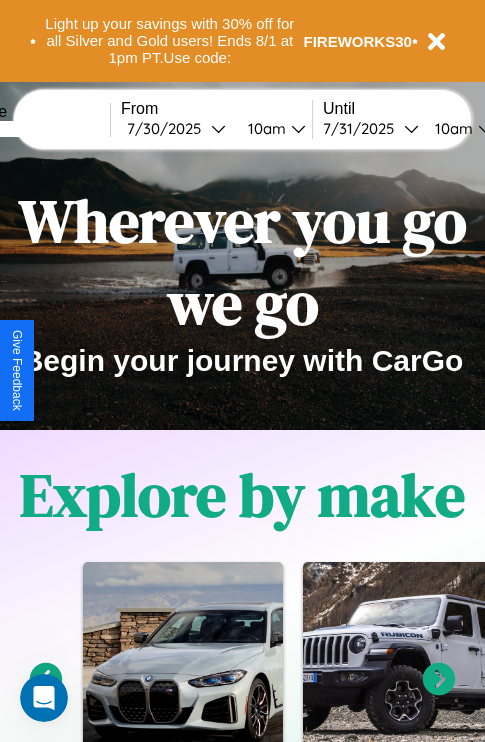 scroll, scrollTop: 0, scrollLeft: 0, axis: both 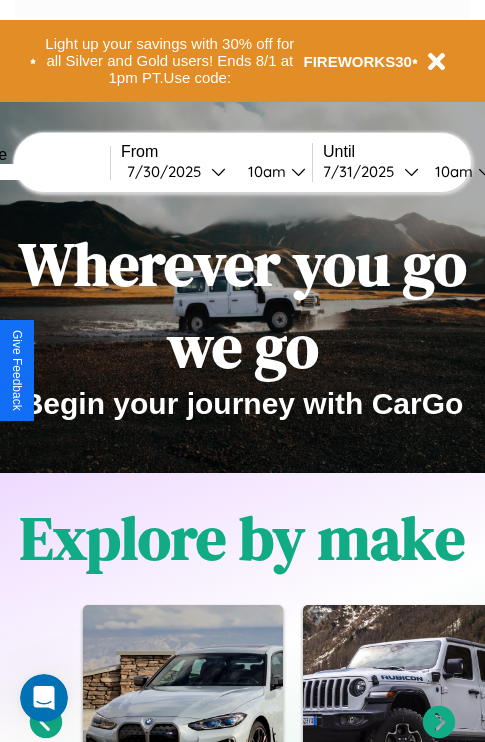 click at bounding box center [35, 172] 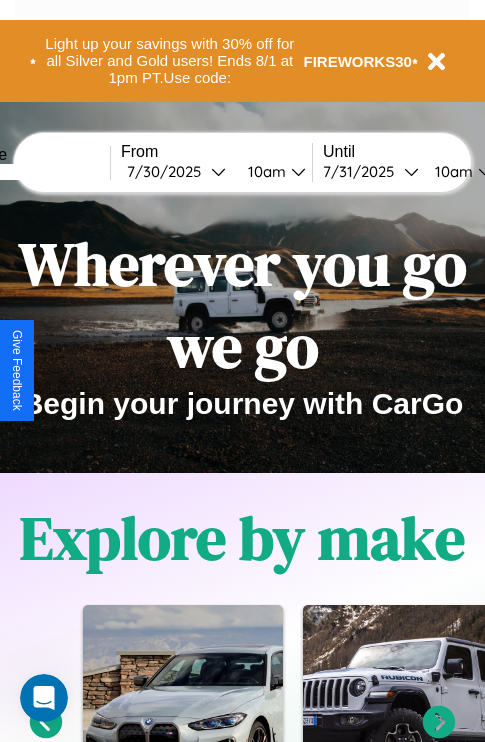 type on "*****" 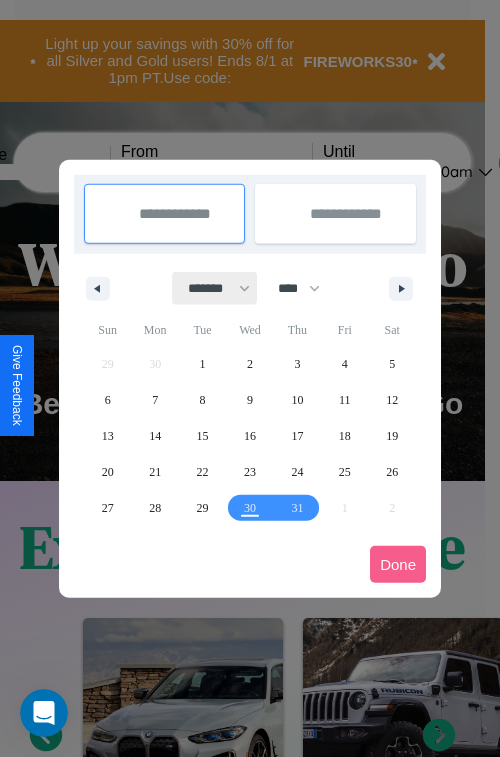 click on "******* ******** ***** ***** *** **** **** ****** ********* ******* ******** ********" at bounding box center [215, 288] 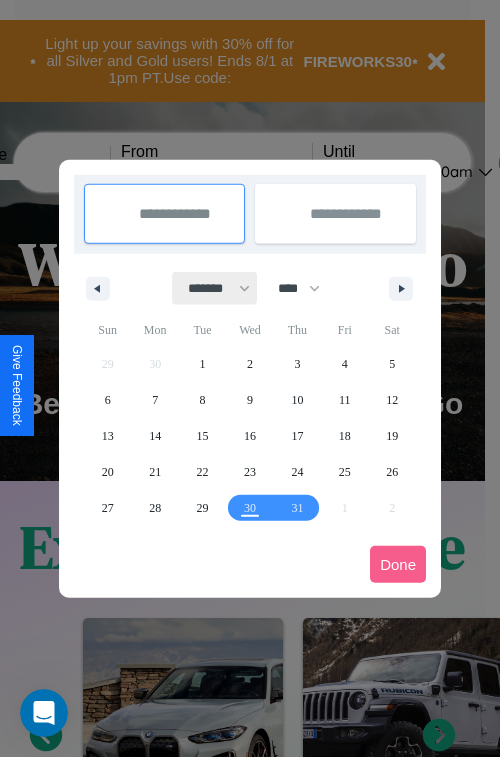 select on "*" 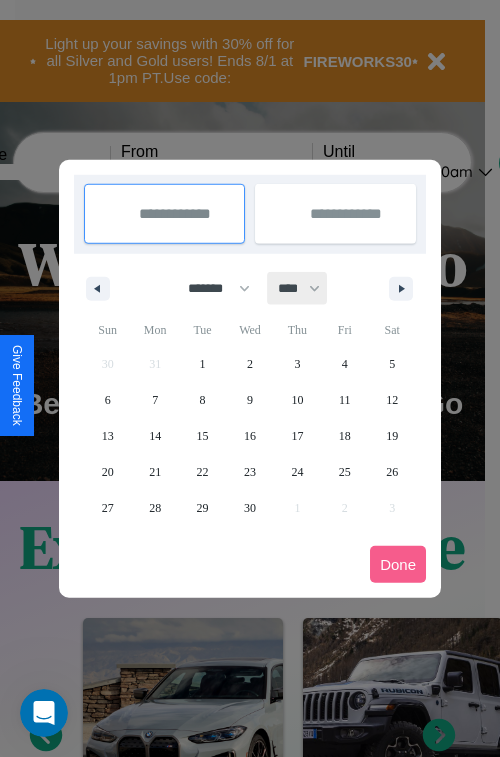 click on "**** **** **** **** **** **** **** **** **** **** **** **** **** **** **** **** **** **** **** **** **** **** **** **** **** **** **** **** **** **** **** **** **** **** **** **** **** **** **** **** **** **** **** **** **** **** **** **** **** **** **** **** **** **** **** **** **** **** **** **** **** **** **** **** **** **** **** **** **** **** **** **** **** **** **** **** **** **** **** **** **** **** **** **** **** **** **** **** **** **** **** **** **** **** **** **** **** **** **** **** **** **** **** **** **** **** **** **** **** **** **** **** **** **** **** **** **** **** **** **** ****" at bounding box center [298, 288] 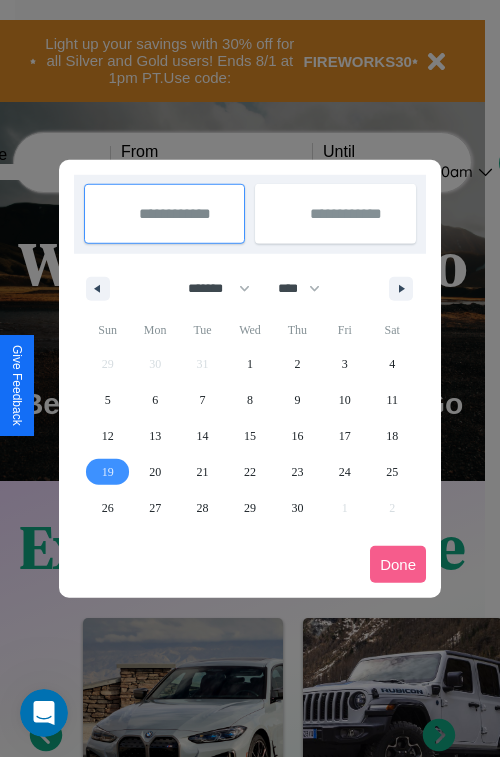 click on "19" at bounding box center (108, 472) 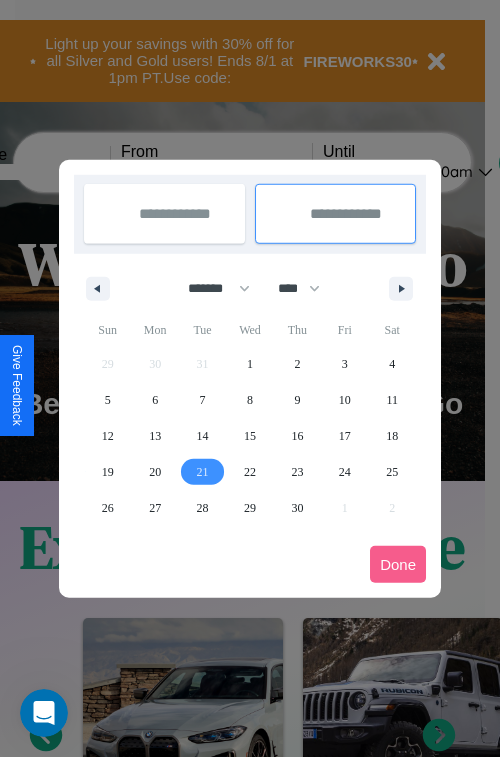 click on "21" at bounding box center (203, 472) 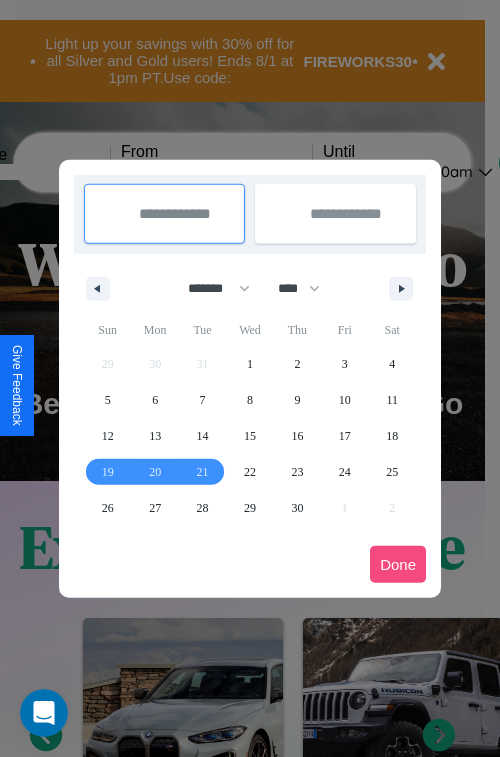 click on "Done" at bounding box center (398, 564) 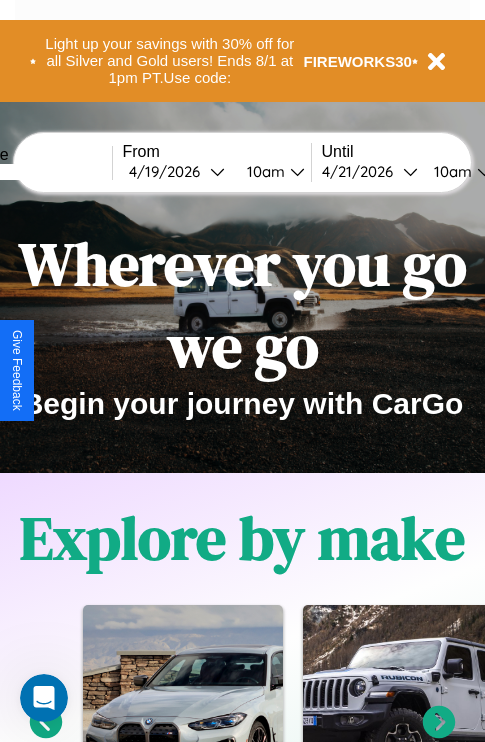 click on "10am" at bounding box center [263, 171] 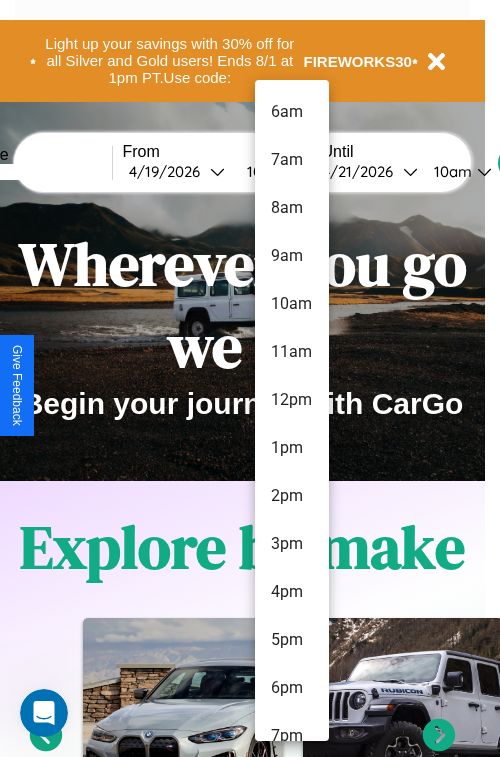 click on "5pm" at bounding box center [292, 640] 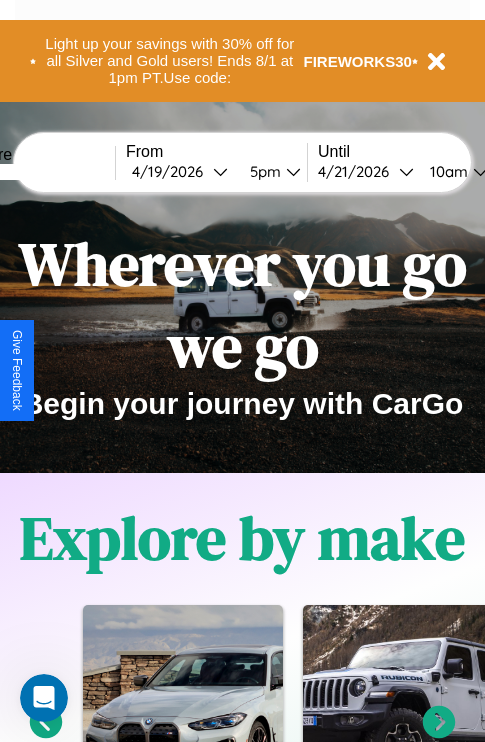 scroll, scrollTop: 0, scrollLeft: 71, axis: horizontal 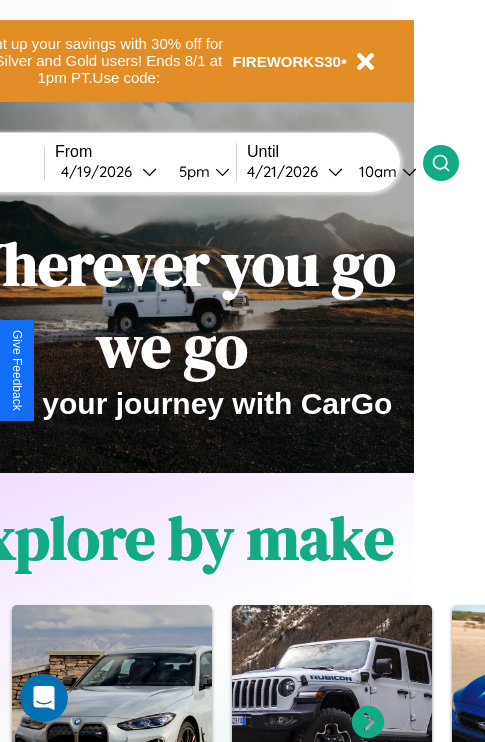 click 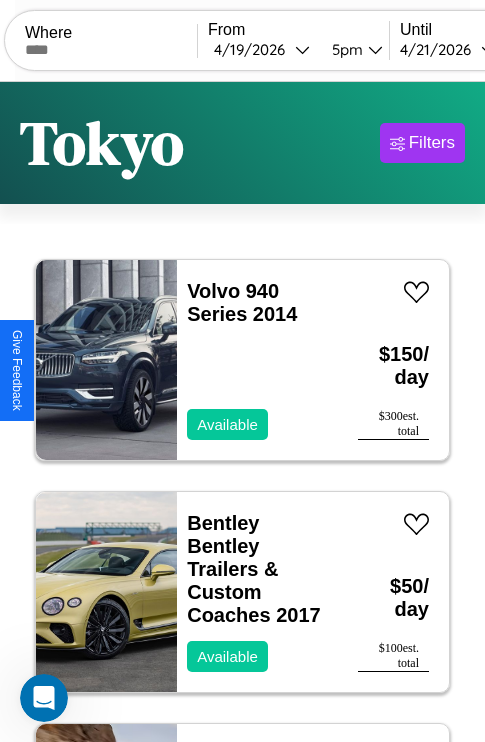 scroll, scrollTop: 95, scrollLeft: 0, axis: vertical 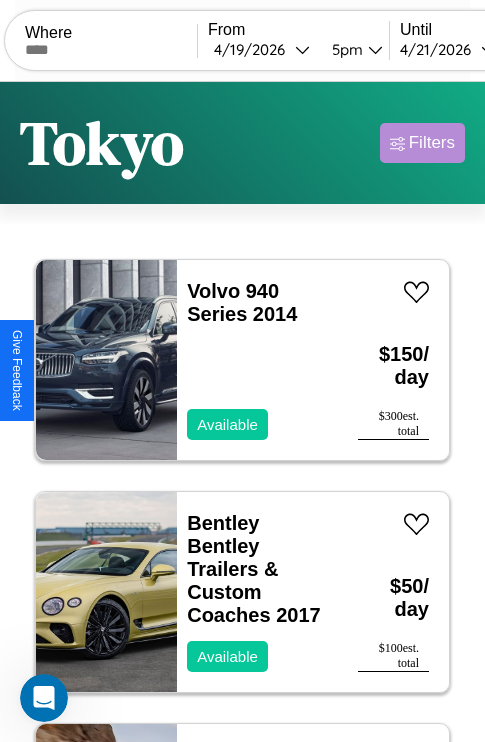 click on "Filters" at bounding box center (432, 143) 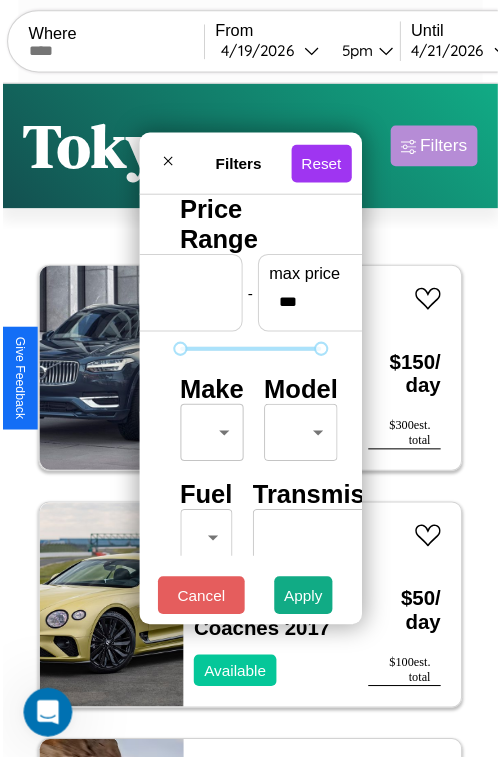 scroll, scrollTop: 59, scrollLeft: 0, axis: vertical 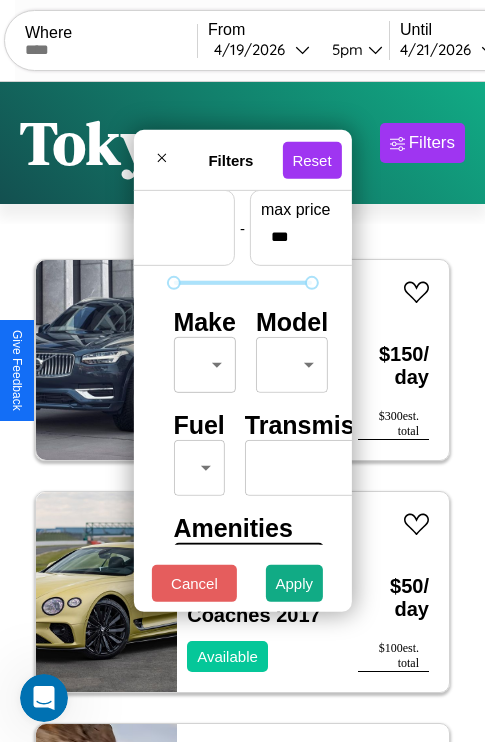 click on "CarGo Where From 4 / 19 / 2026 5pm Until 4 / 21 / 2026 10am Become a Host Login Sign Up [CITY] Filters 20 cars in this area These cars can be picked up in this city. Volvo 940 Series 2014 Available $ 150 / day $ 300 est. total Bentley Bentley Trailers & Custom Coaches 2017 Available $ 50 / day $ 100 est. total Mercedes 600 2014 Unavailable $ 150 / day $ 300 est. total Volkswagen CABRIOLET 2018 Available $ 60 / day $ 120 est. total Fiat Spider 2000 2022 Available $ 80 / day $ 160 est. total Bentley Rolls-Royce Park Ward 2019 Available $ 150 / day $ 300 est. total Audi TT 2023 Available $ 50 / day $ 100 est. total Infiniti FX50 2024 Available $ 190 / day $ 380 est. total Honda TRX300 2022 Available $ 70 / day $ 140 est. total Lincoln Zephyr 2018 Available $ 100 / day $ 200 est. total Mazda MX-30 2016 Available $ 30 / day $ 60 est. total Subaru XT6 2020 Available $ 150 / day $ 300 est. total Hyundai Excel 2018 Available $ 80 / day $ 160" at bounding box center (242, 412) 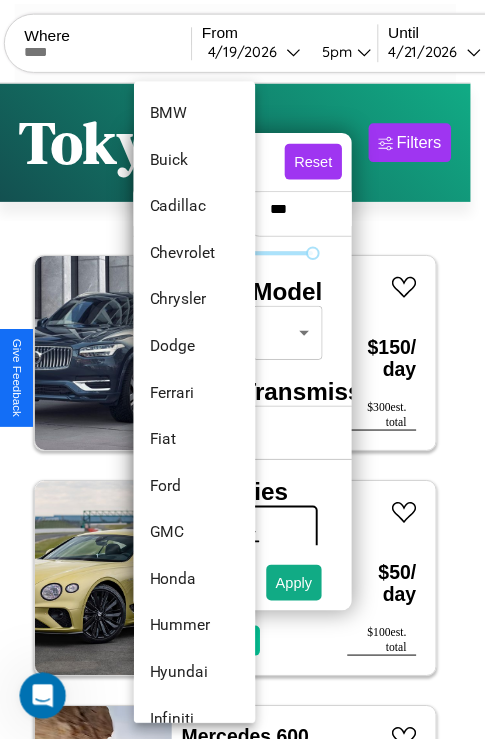scroll, scrollTop: 566, scrollLeft: 0, axis: vertical 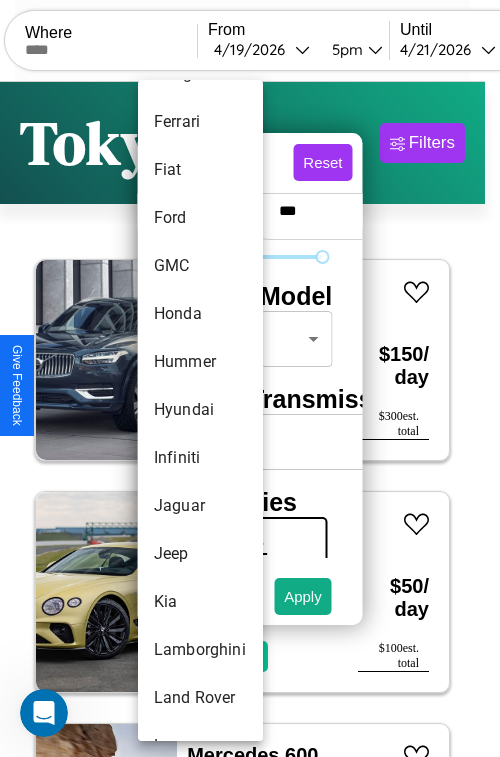 click on "Hyundai" at bounding box center [200, 410] 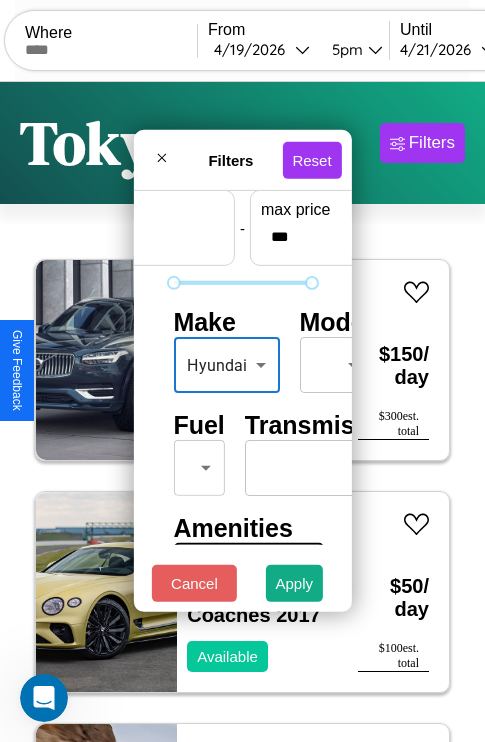 scroll, scrollTop: 162, scrollLeft: 63, axis: both 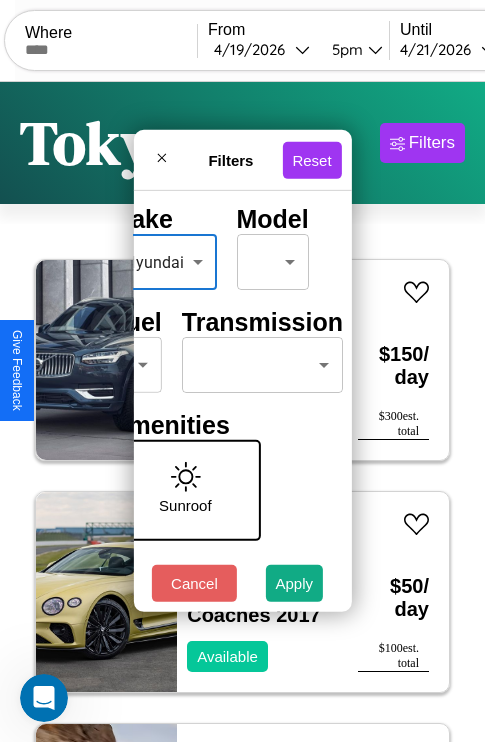 click on "CarGo Where From 4 / 19 / 2026 5pm Until 4 / 21 / 2026 10am Become a Host Login Sign Up [CITY] Filters 20 cars in this area These cars can be picked up in this city. Volvo 940 Series 2014 Available $ 150 / day $ 300 est. total Bentley Bentley Trailers & Custom Coaches 2017 Available $ 50 / day $ 100 est. total Mercedes 600 2014 Unavailable $ 150 / day $ 300 est. total Volkswagen CABRIOLET 2018 Available $ 60 / day $ 120 est. total Fiat Spider 2000 2022 Available $ 80 / day $ 160 est. total Bentley Rolls-Royce Park Ward 2019 Available $ 150 / day $ 300 est. total Audi TT 2023 Available $ 50 / day $ 100 est. total Infiniti FX50 2024 Available $ 190 / day $ 380 est. total Honda TRX300 2022 Available $ 70 / day $ 140 est. total Lincoln Zephyr 2018 Available $ 100 / day $ 200 est. total Mazda MX-30 2016 Available $ 30 / day $ 60 est. total Subaru XT6 2020 Available $ 150 / day $ 300 est. total Hyundai Excel 2018 Available $ 80 / day $ 160" at bounding box center [242, 412] 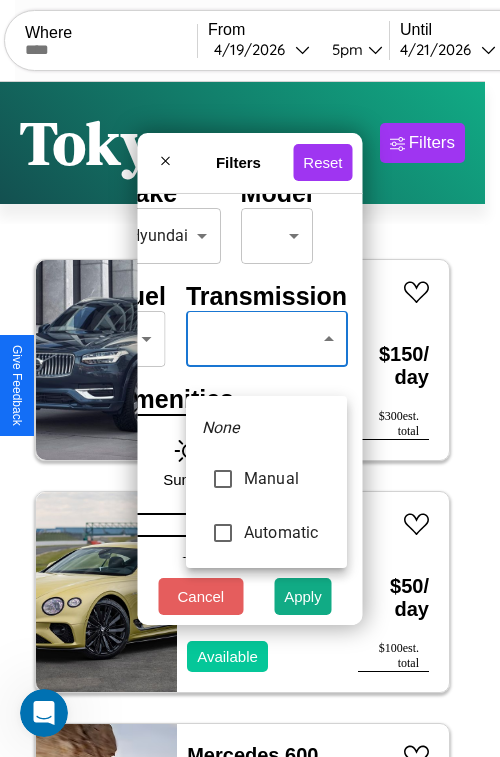 type on "******" 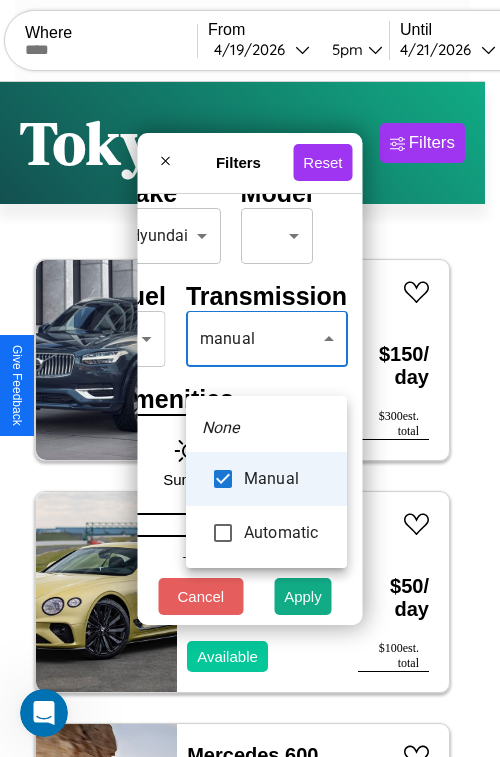 click at bounding box center (250, 378) 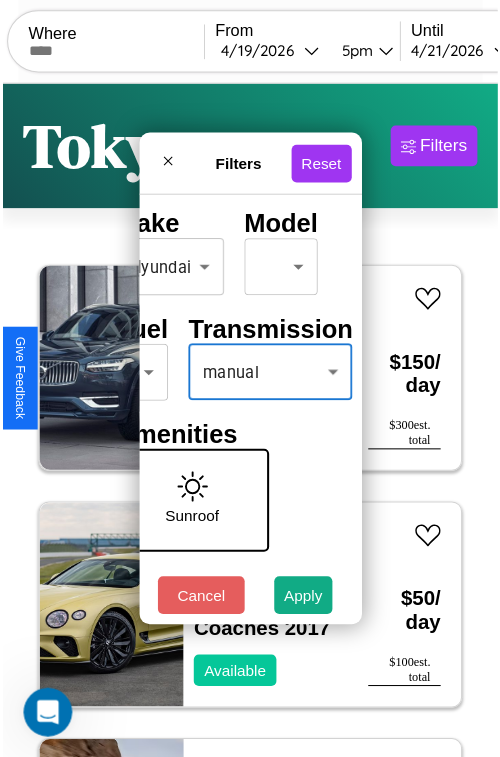 scroll, scrollTop: 162, scrollLeft: 40, axis: both 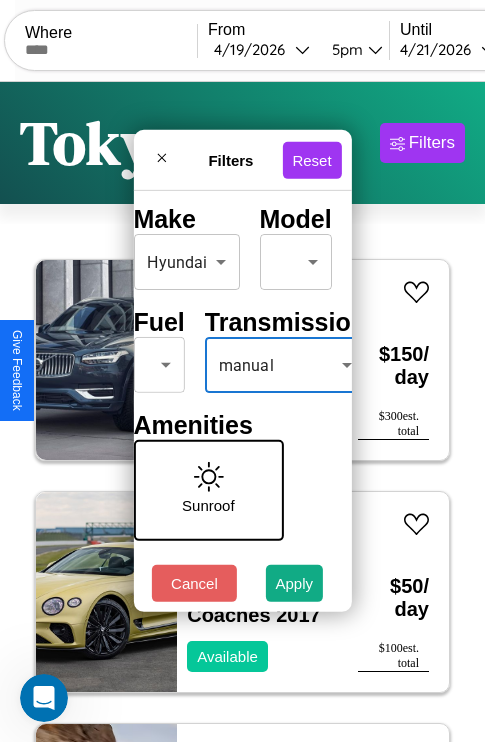 click on "CarGo Where From 4 / 19 / 2026 5pm Until 4 / 21 / 2026 10am Become a Host Login Sign Up [CITY] Filters 20 cars in this area These cars can be picked up in this city. Volvo 940 Series 2014 Available $ 150 / day $ 300 est. total Bentley Bentley Trailers & Custom Coaches 2017 Available $ 50 / day $ 100 est. total Mercedes 600 2014 Unavailable $ 150 / day $ 300 est. total Volkswagen CABRIOLET 2018 Available $ 60 / day $ 120 est. total Fiat Spider 2000 2022 Available $ 80 / day $ 160 est. total Bentley Rolls-Royce Park Ward 2019 Available $ 150 / day $ 300 est. total Audi TT 2023 Available $ 50 / day $ 100 est. total Infiniti FX50 2024 Available $ 190 / day $ 380 est. total Honda TRX300 2022 Available $ 70 / day $ 140 est. total Lincoln Zephyr 2018 Available $ 100 / day $ 200 est. total Mazda MX-30 2016 Available $ 30 / day $ 60 est. total Subaru XT6 2020 Available $ 150 / day $ 300 est. total Hyundai Excel 2018 Available $ 80 / day $ 160" at bounding box center (242, 412) 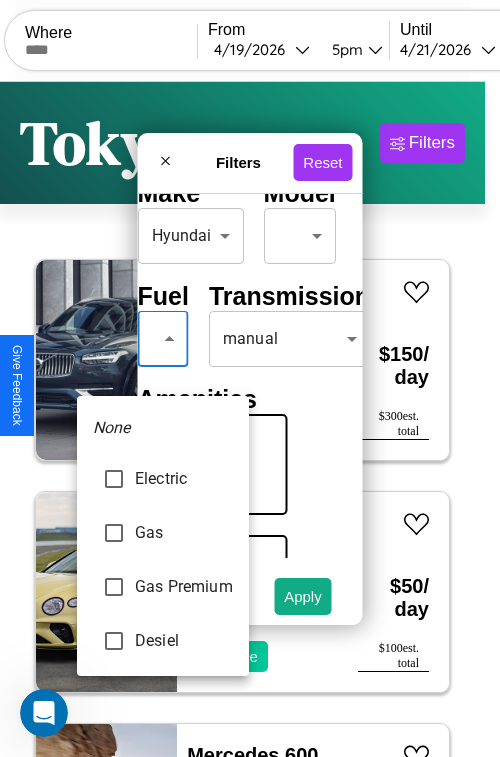type on "***" 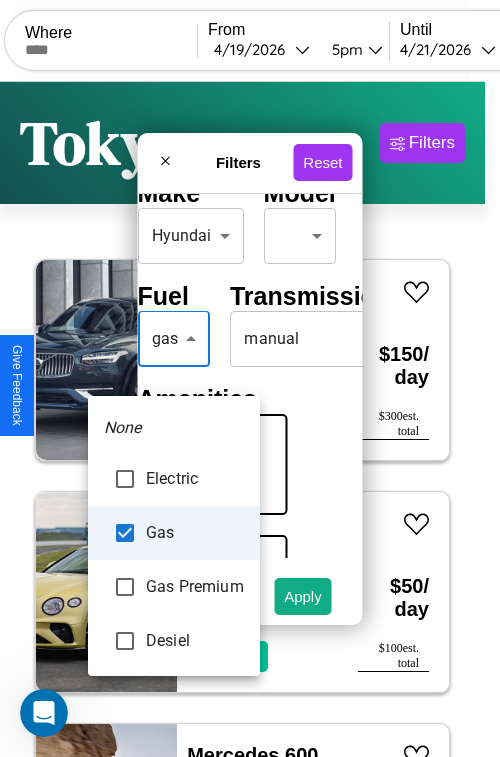 click at bounding box center [250, 378] 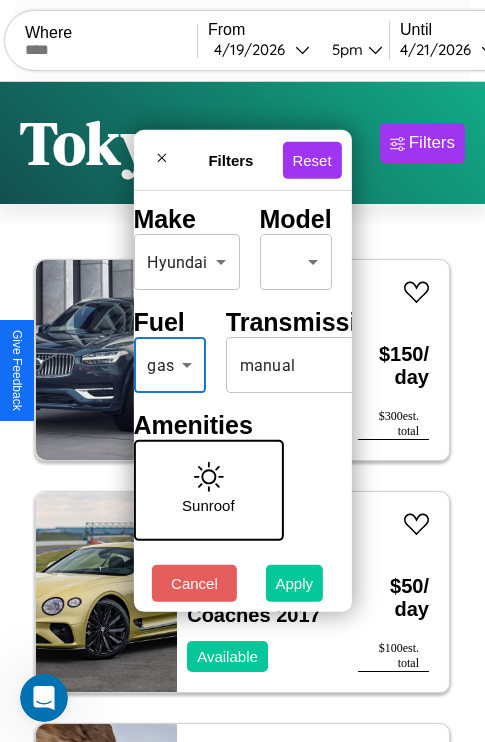 click on "Apply" at bounding box center (295, 583) 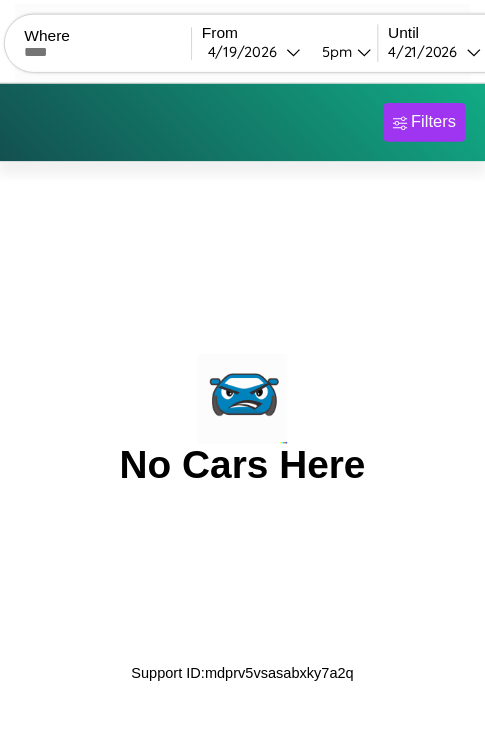 scroll, scrollTop: 0, scrollLeft: 0, axis: both 